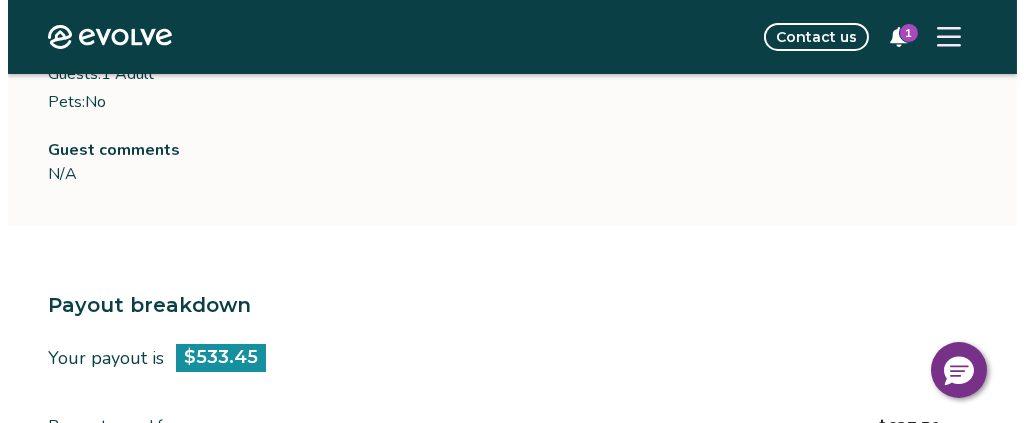scroll, scrollTop: 0, scrollLeft: 0, axis: both 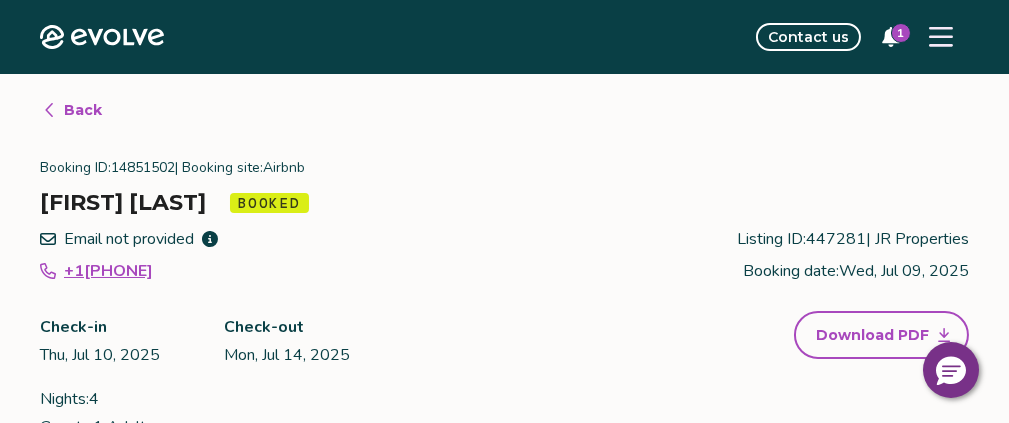 click on "Back" at bounding box center (83, 110) 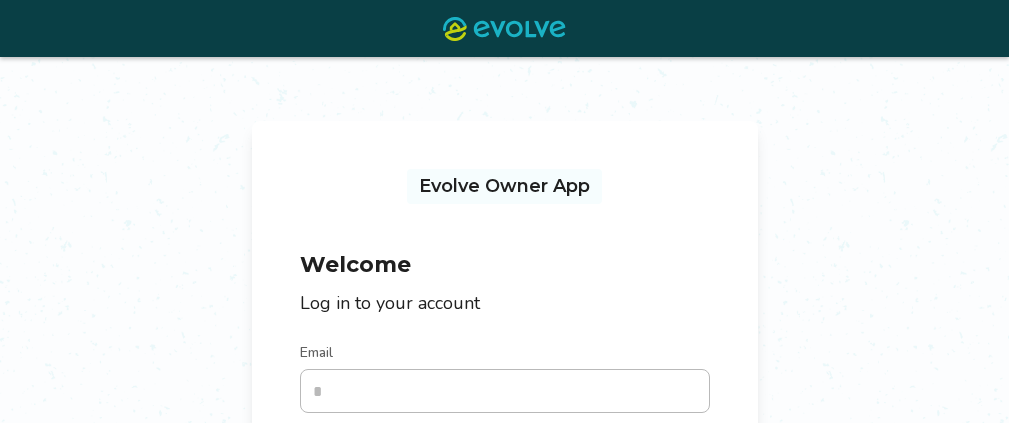 scroll, scrollTop: 22, scrollLeft: 0, axis: vertical 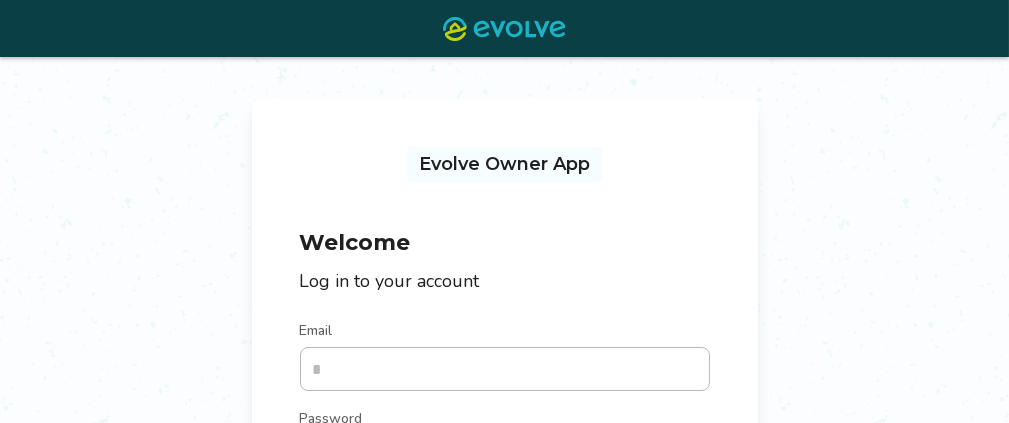 type on "**********" 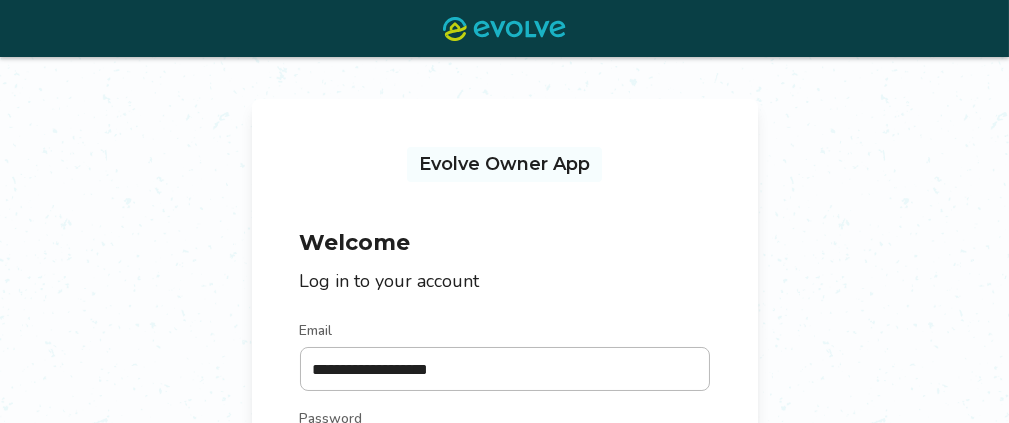 click on "**********" at bounding box center (505, 413) 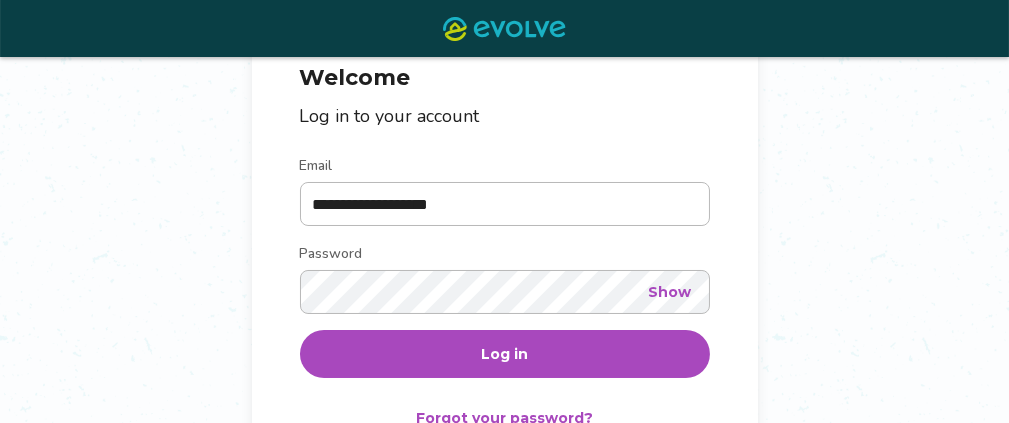 scroll, scrollTop: 222, scrollLeft: 0, axis: vertical 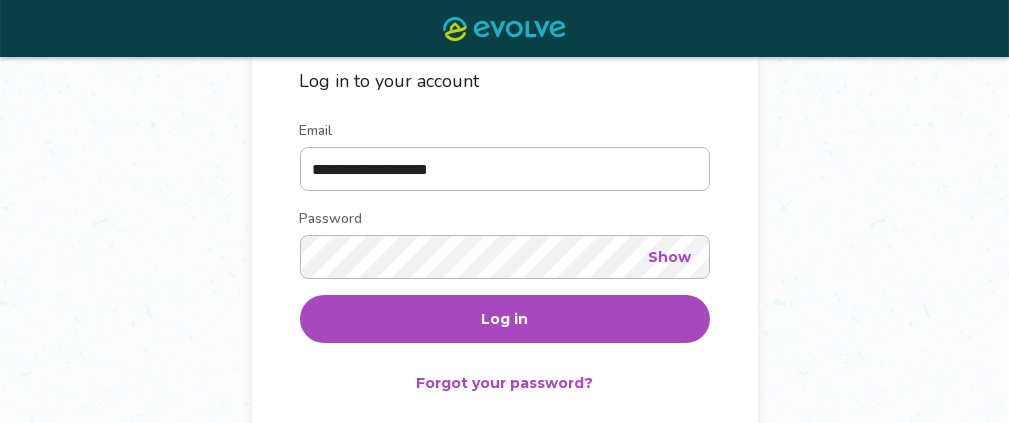 click on "Show" at bounding box center [670, 257] 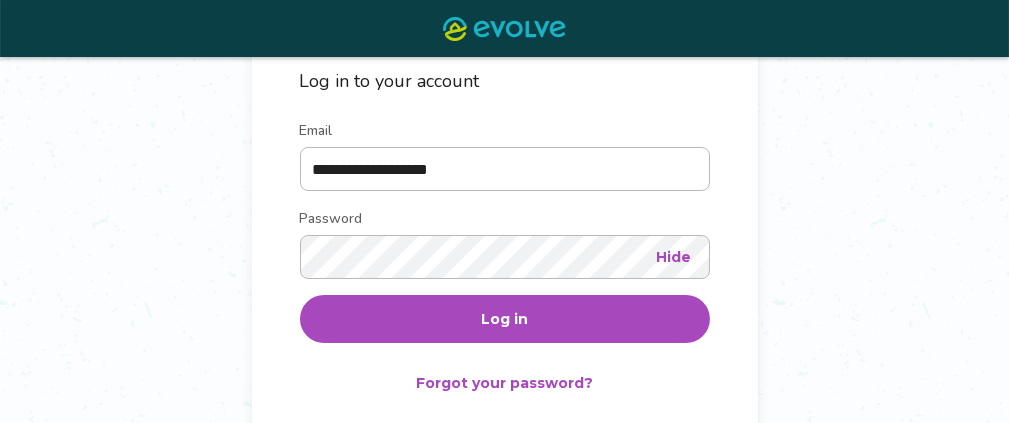 click on "Log in" at bounding box center (504, 319) 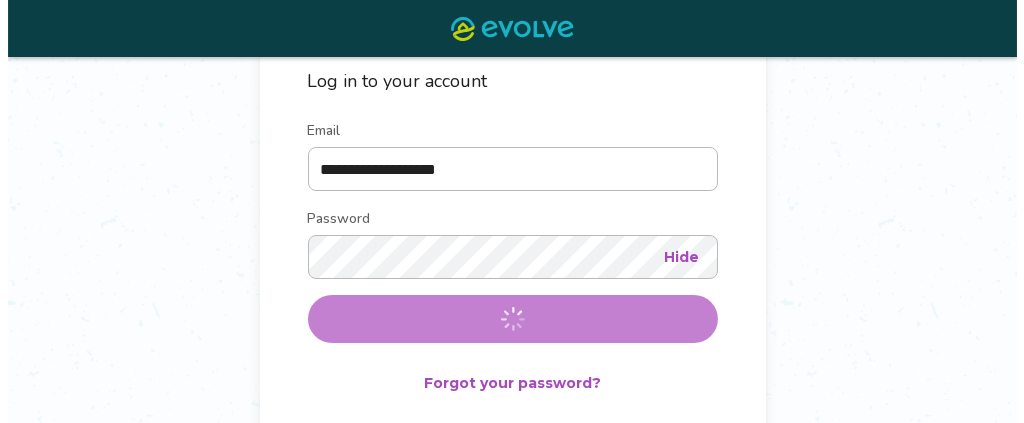 scroll, scrollTop: 0, scrollLeft: 0, axis: both 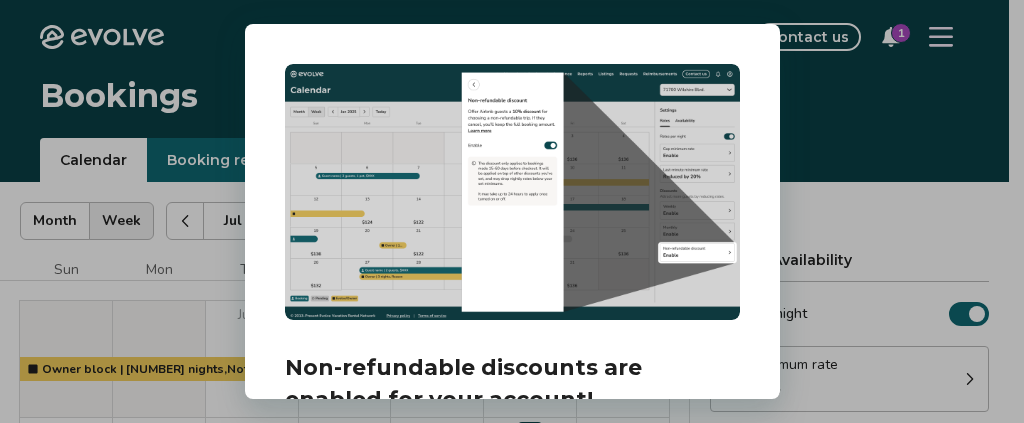 click on "Dialog Non-refundable discounts are enabled for your account! Our testing showed up to a 16% increase in revenue with this feature enabled. If you want to disable, you have until July 16th before this takes effect. Dismiss Check it out" at bounding box center [512, 211] 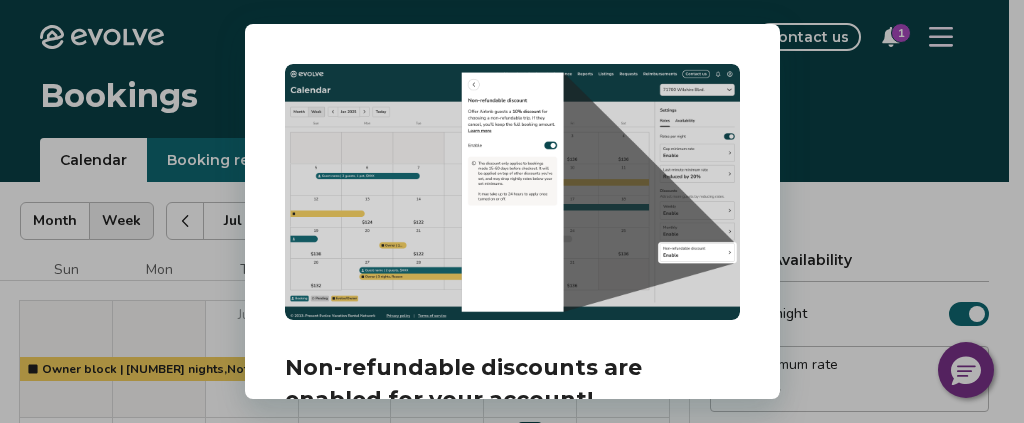 click on "Dialog Non-refundable discounts are enabled for your account! Our testing showed up to a 16% increase in revenue with this feature enabled. If you want to disable, you have until July 16th before this takes effect. Dismiss Check it out" at bounding box center (512, 211) 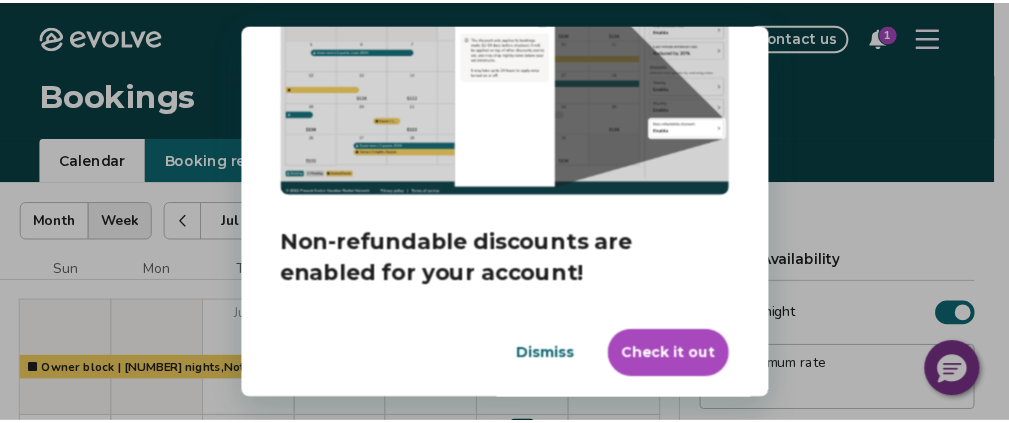 scroll, scrollTop: 127, scrollLeft: 0, axis: vertical 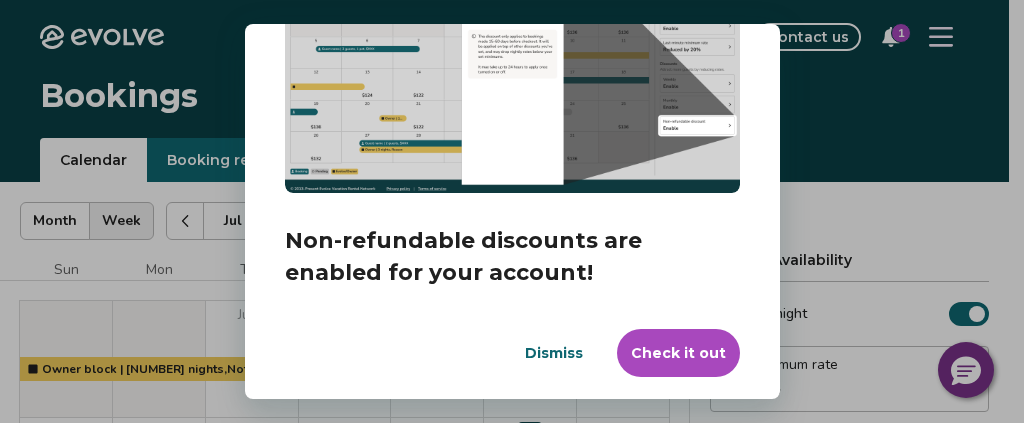 click on "Dismiss" at bounding box center (554, 353) 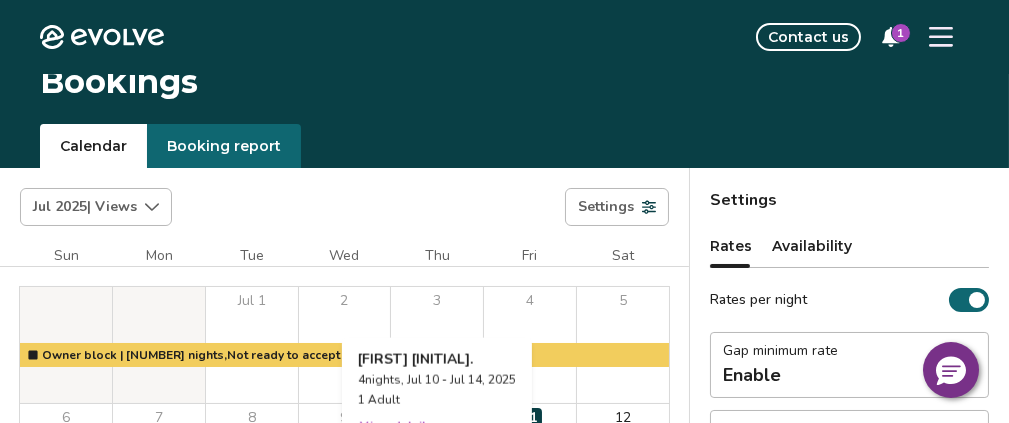scroll, scrollTop: 0, scrollLeft: 0, axis: both 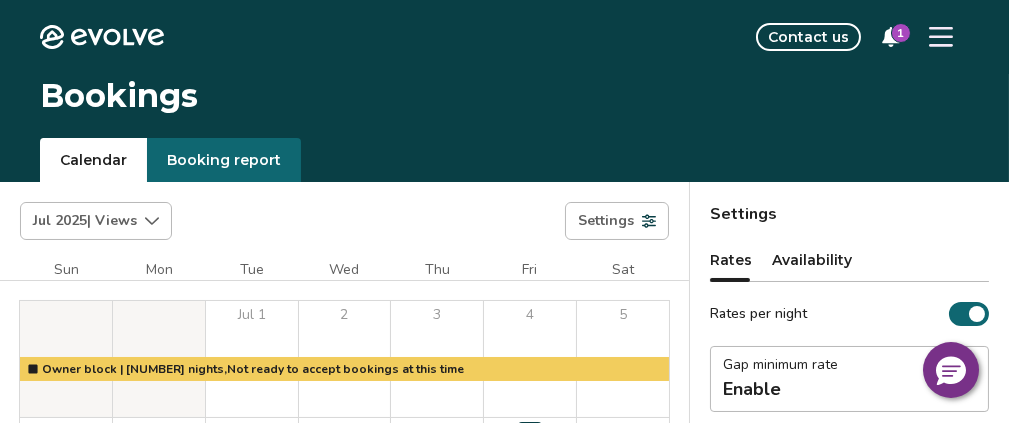 click on "Booking report" at bounding box center (224, 160) 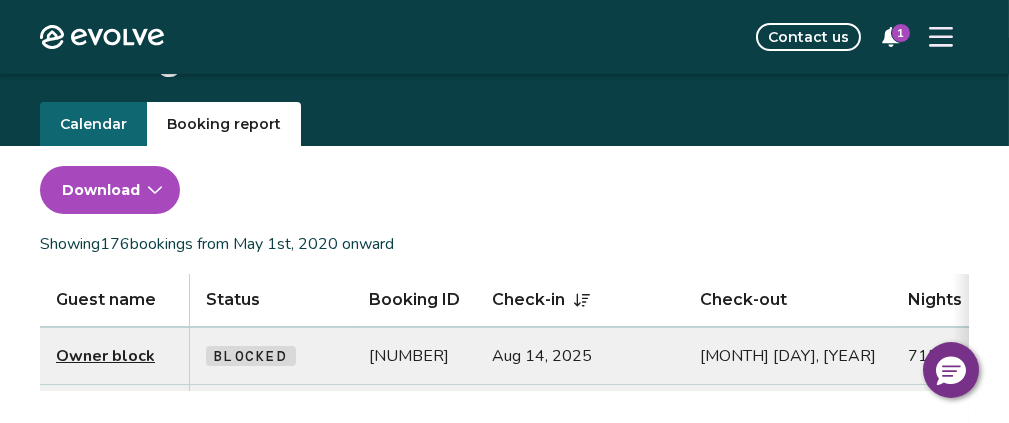 scroll, scrollTop: 0, scrollLeft: 0, axis: both 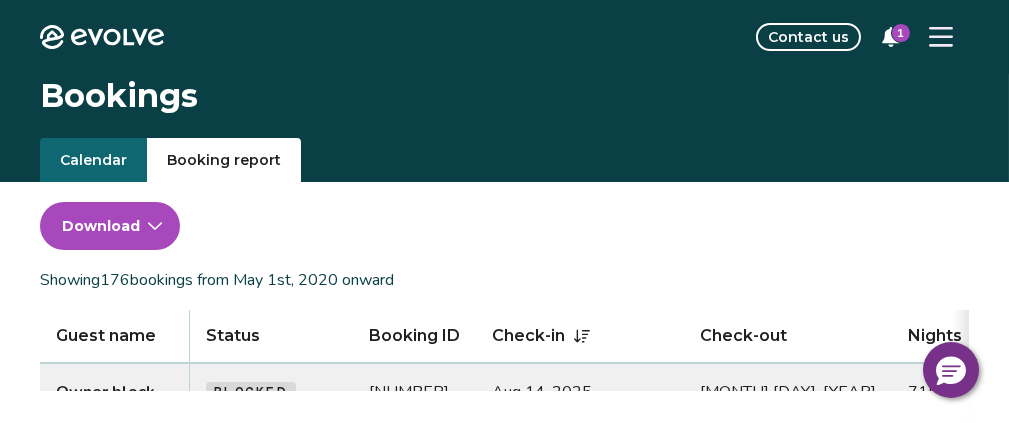 click 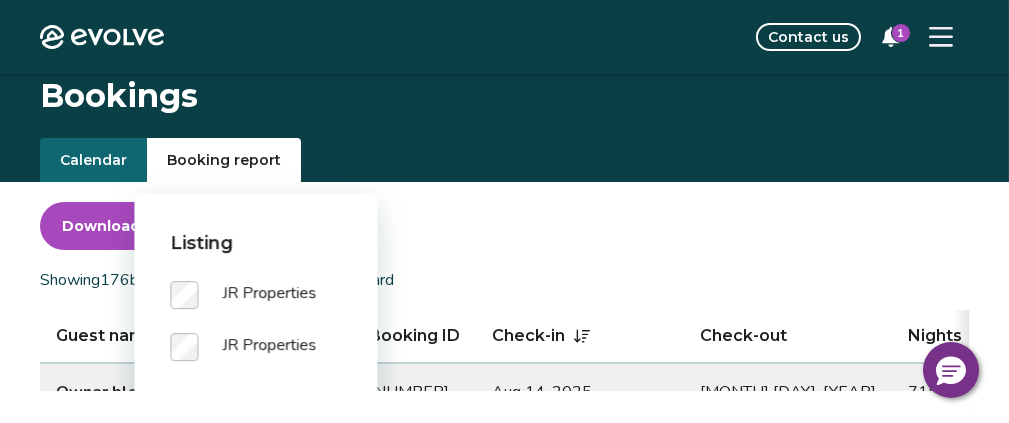 scroll, scrollTop: 100, scrollLeft: 0, axis: vertical 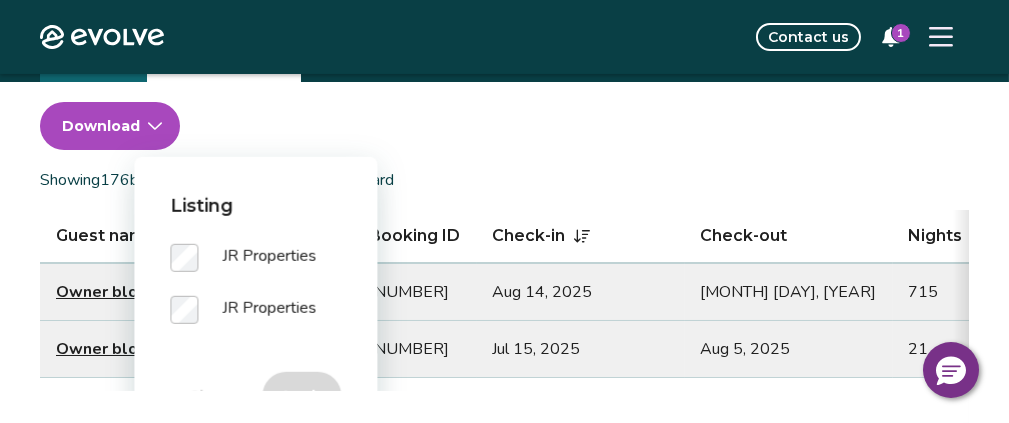 click on "JR Properties" at bounding box center [269, 258] 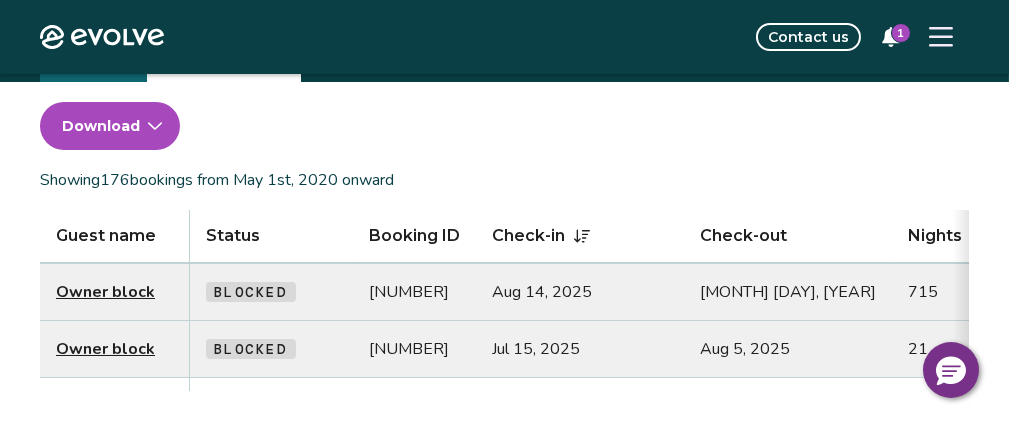 click on "[NUMBER]" at bounding box center [415, 292] 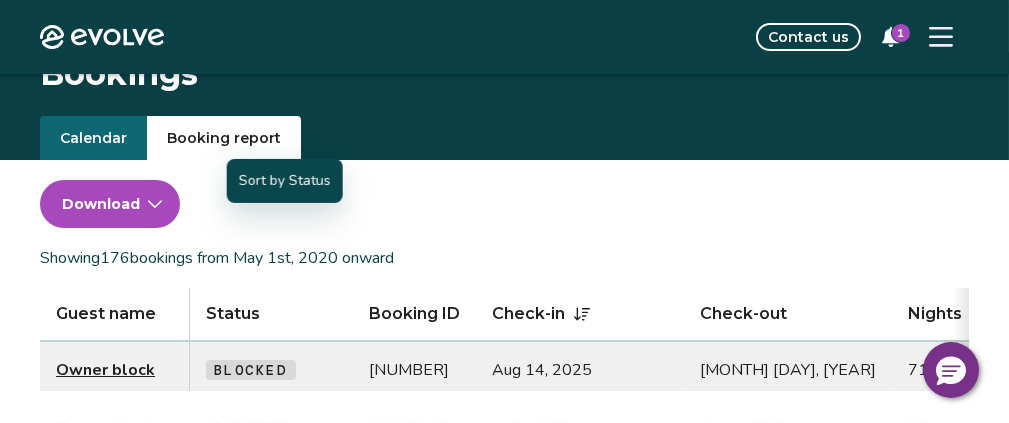 scroll, scrollTop: 0, scrollLeft: 0, axis: both 